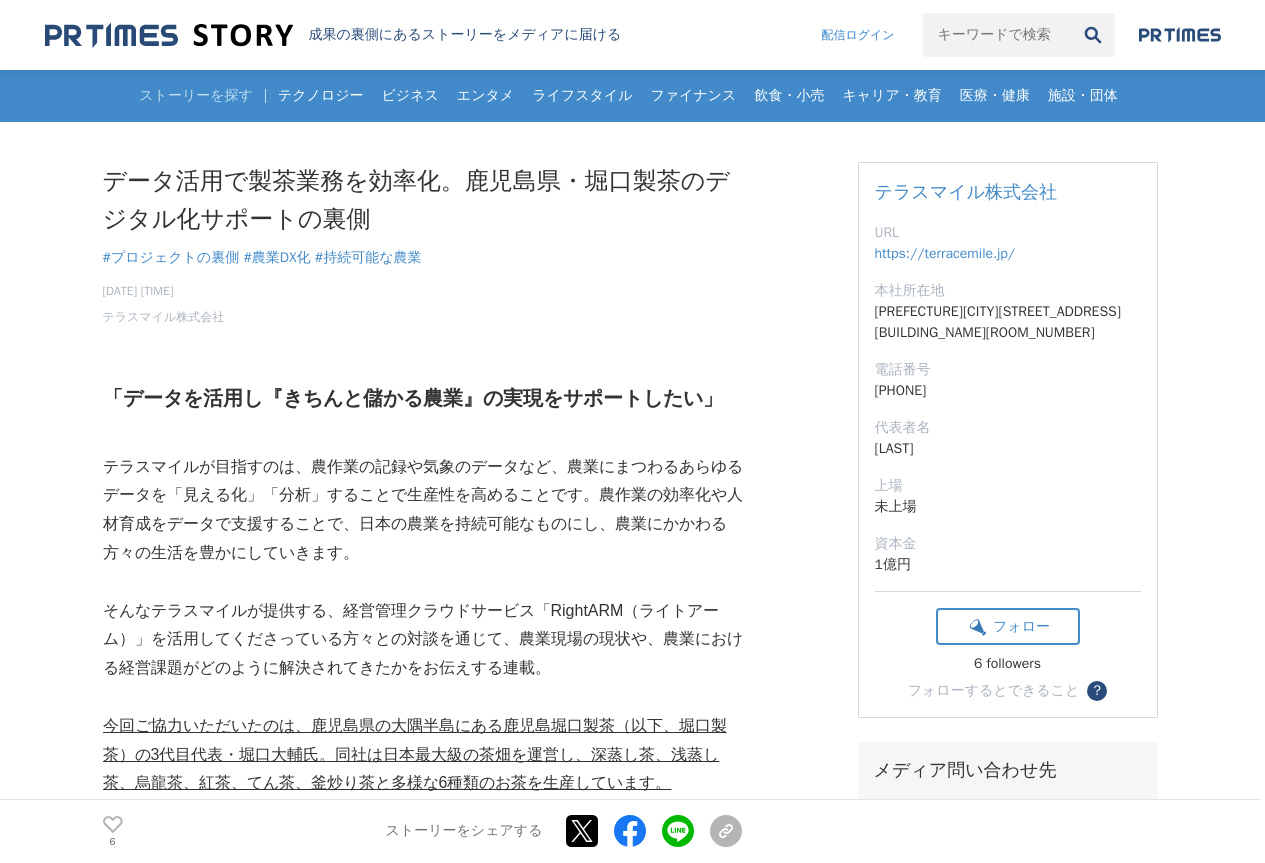 scroll, scrollTop: 0, scrollLeft: 0, axis: both 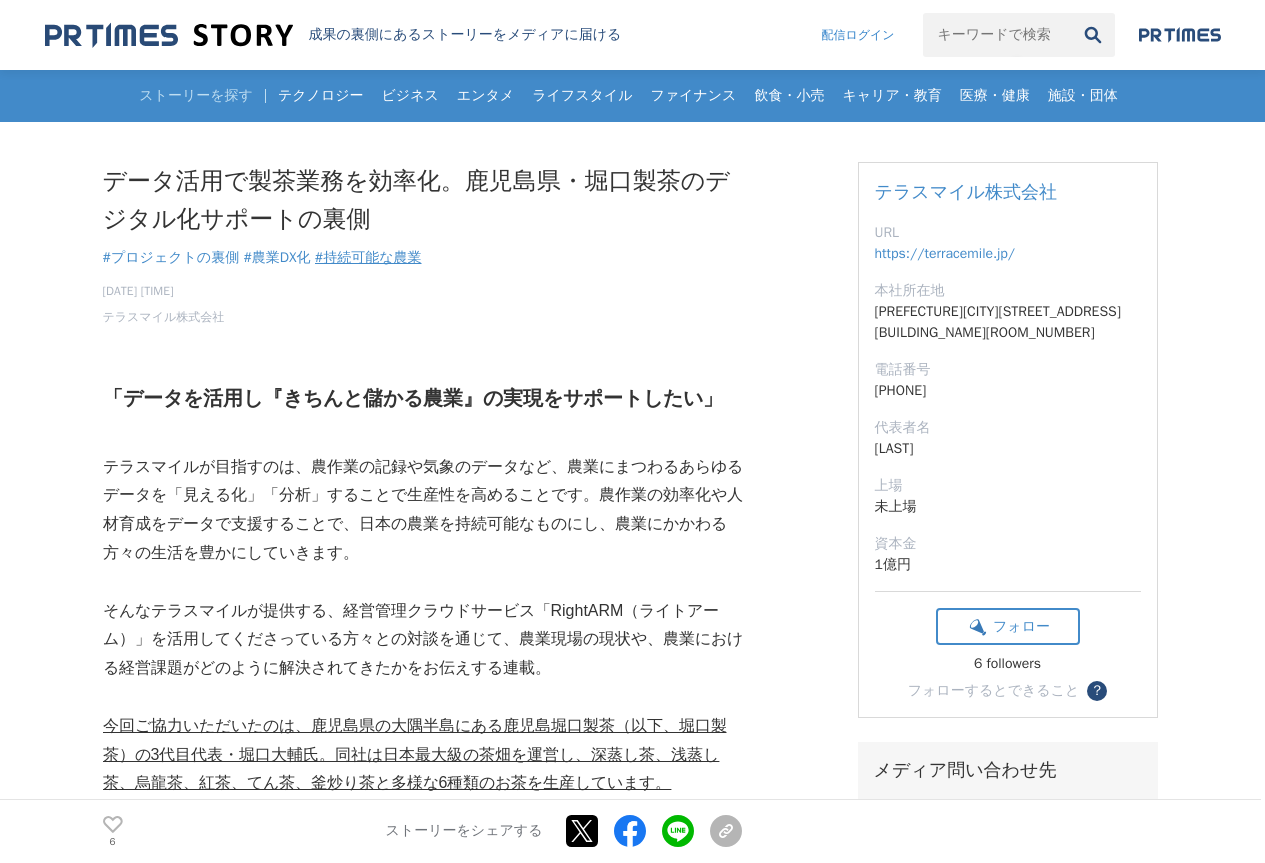 click on "#持続可能な農業" at bounding box center (368, 257) 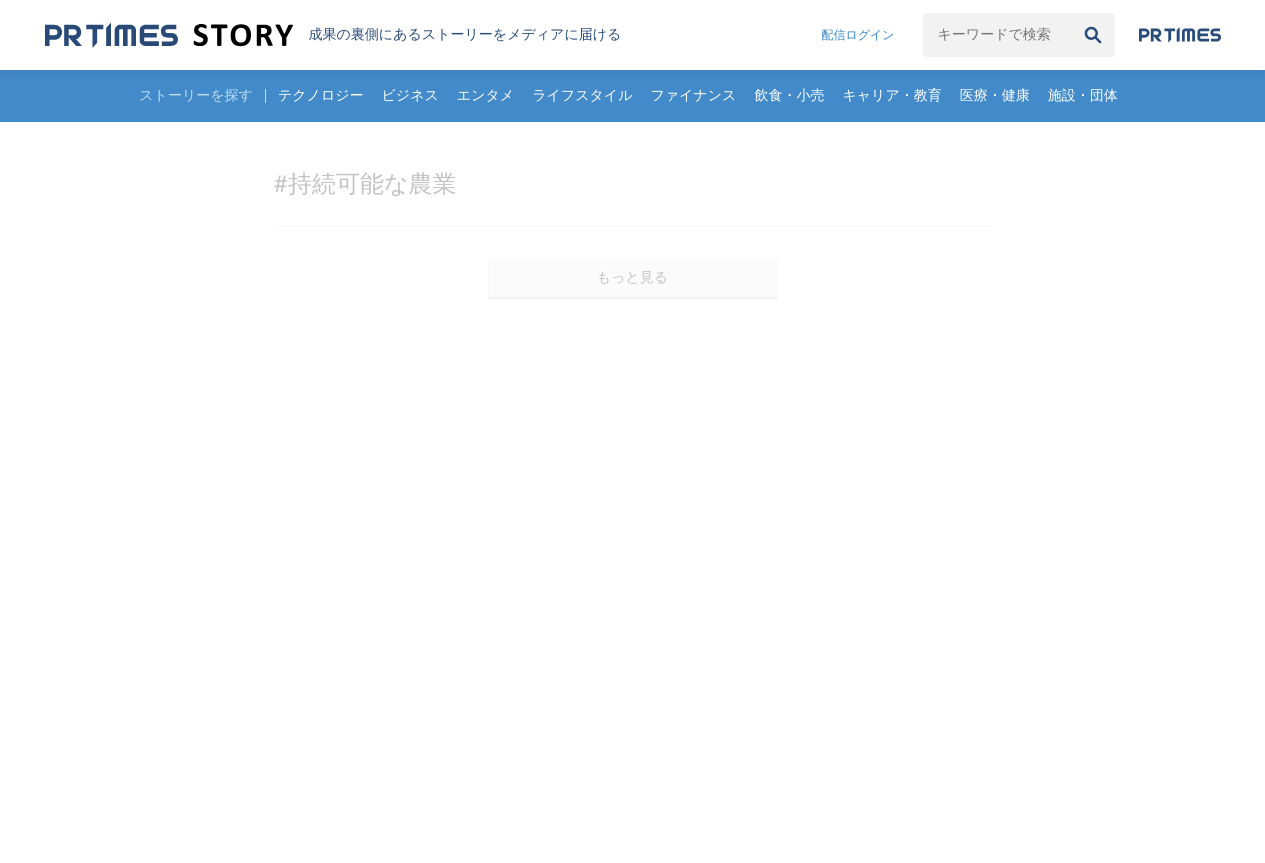 scroll, scrollTop: 0, scrollLeft: 0, axis: both 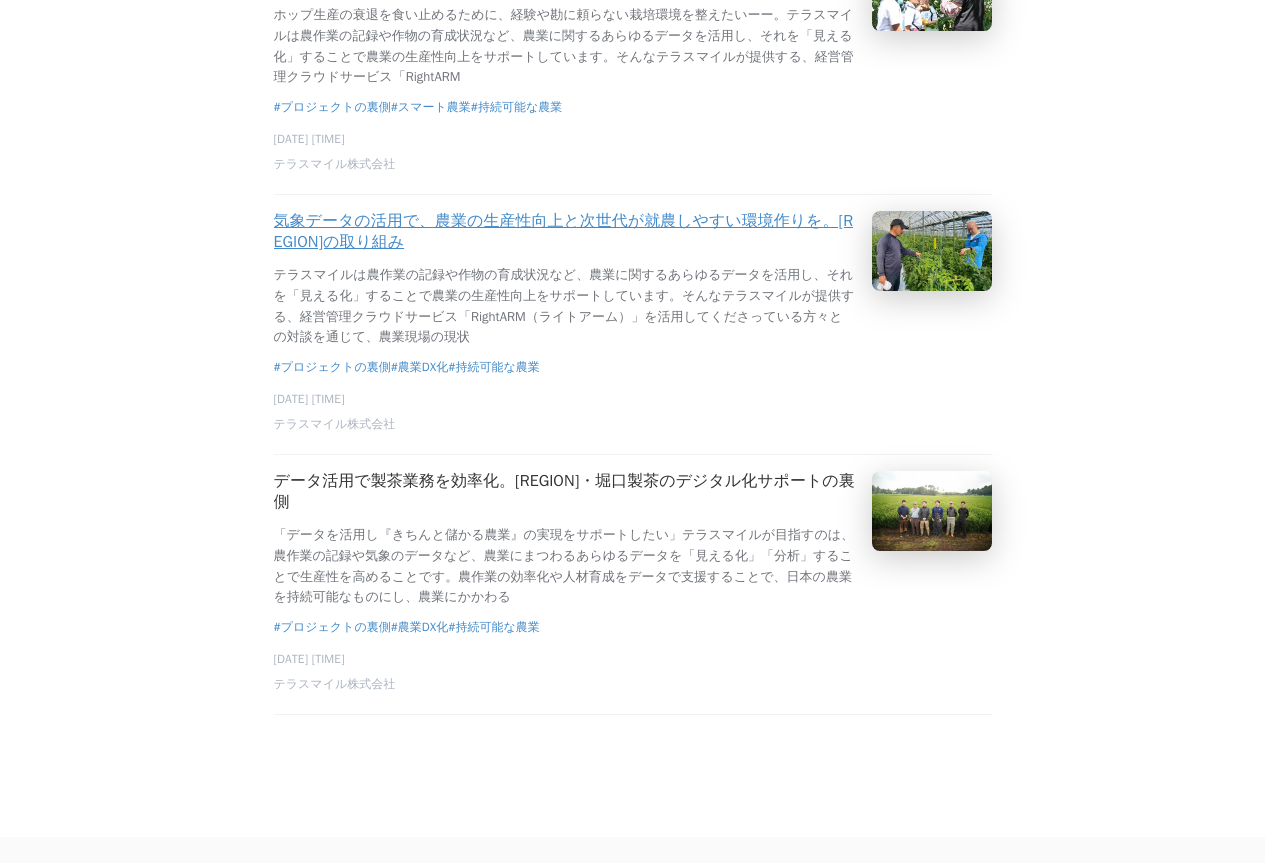 click on "気象データの活用で、農業の生産性向上と次世代が就農しやすい環境作りを。ながさき南部生産組合の取り組み テラスマイルは農作業の記録や作物の育成状況など、農業に関するあらゆるデータを活用し、それを「見える化」することで農業の生産性向上をサポートしています。そんなテラスマイルが提供する、経営管理クラウドサービス「RightARM（ライトアーム）」を活用してくださっている方々との対談を通じて、農業現場の現状" at bounding box center (565, 279) 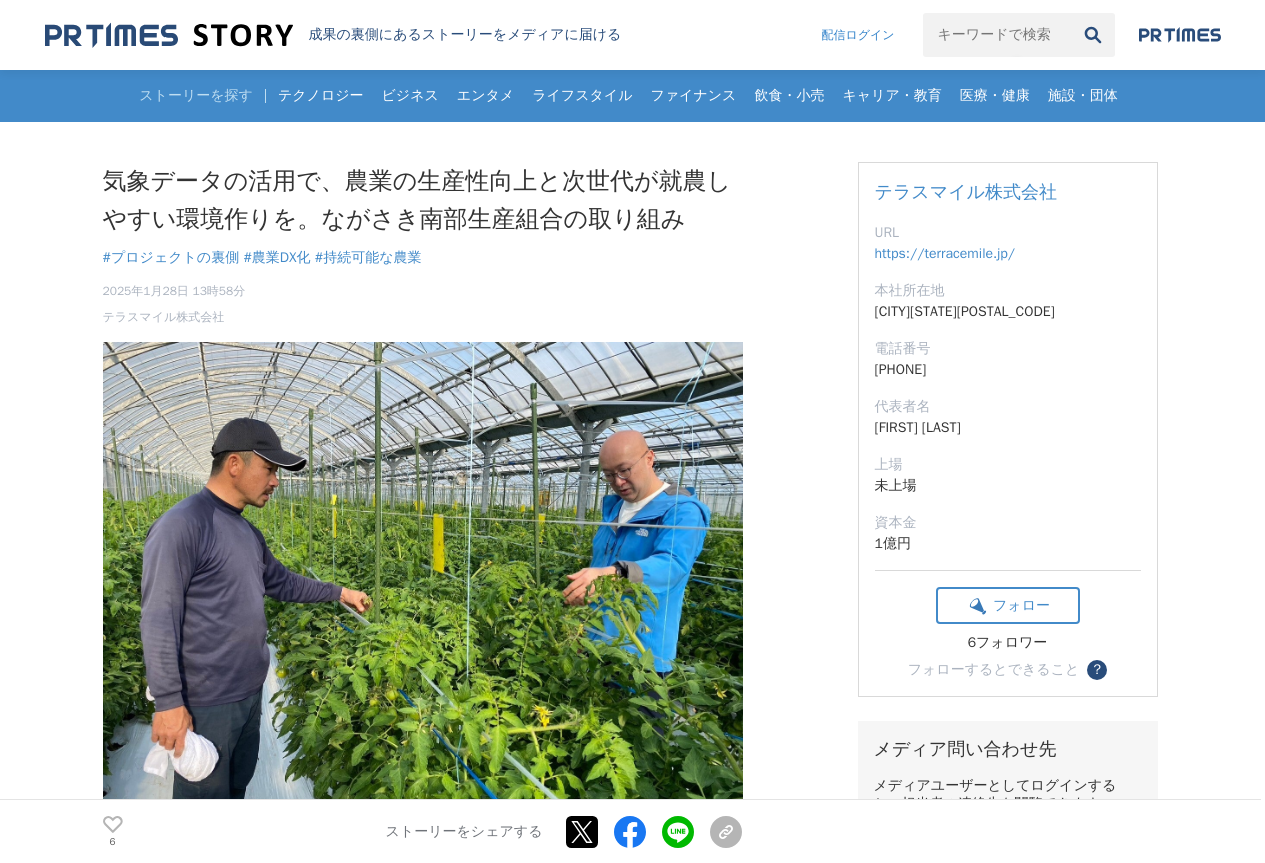 scroll, scrollTop: 0, scrollLeft: 0, axis: both 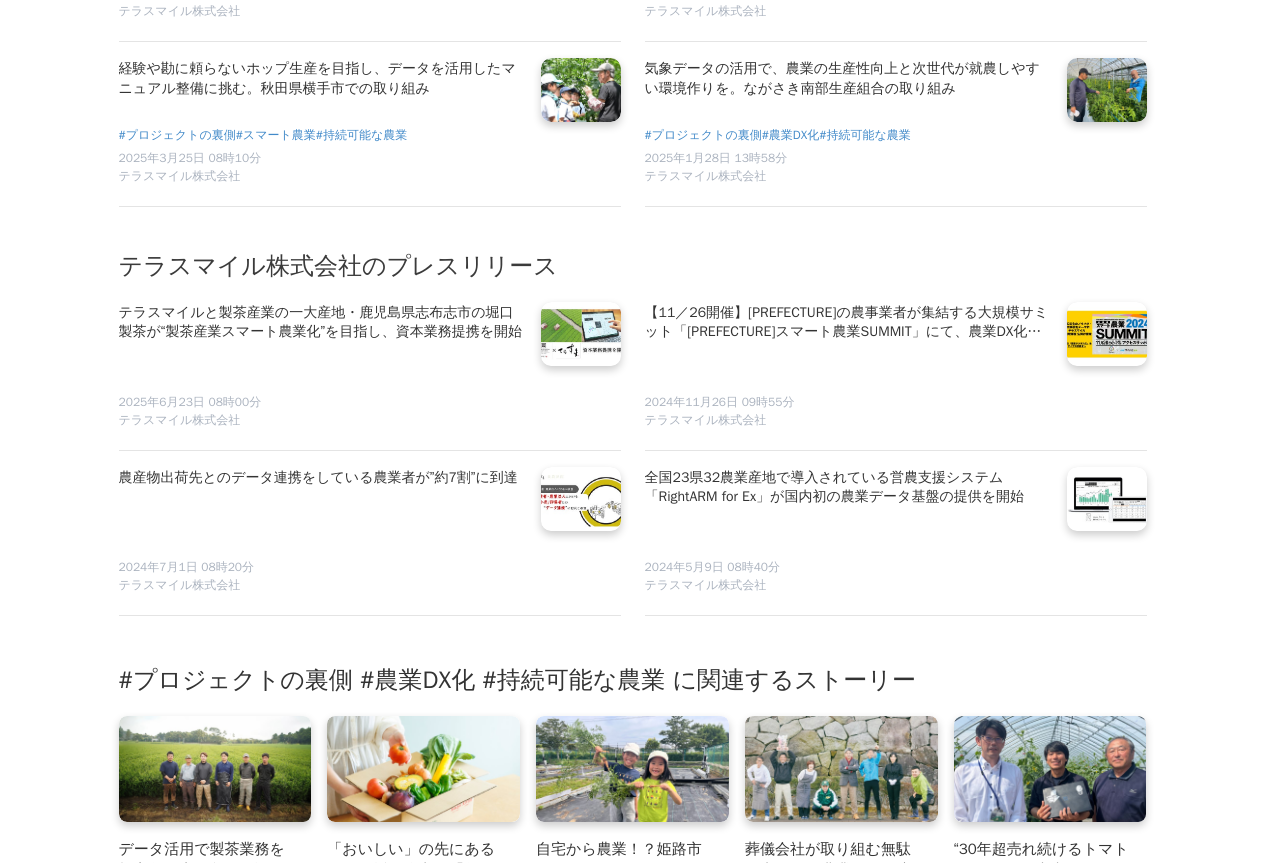 click on "北海道のお米をデータ活用でより効率的に、環境にやさしく、おいしく作るために。SAcとテラスマイルが行うWell-beingな取り組み" at bounding box center (848, -87) 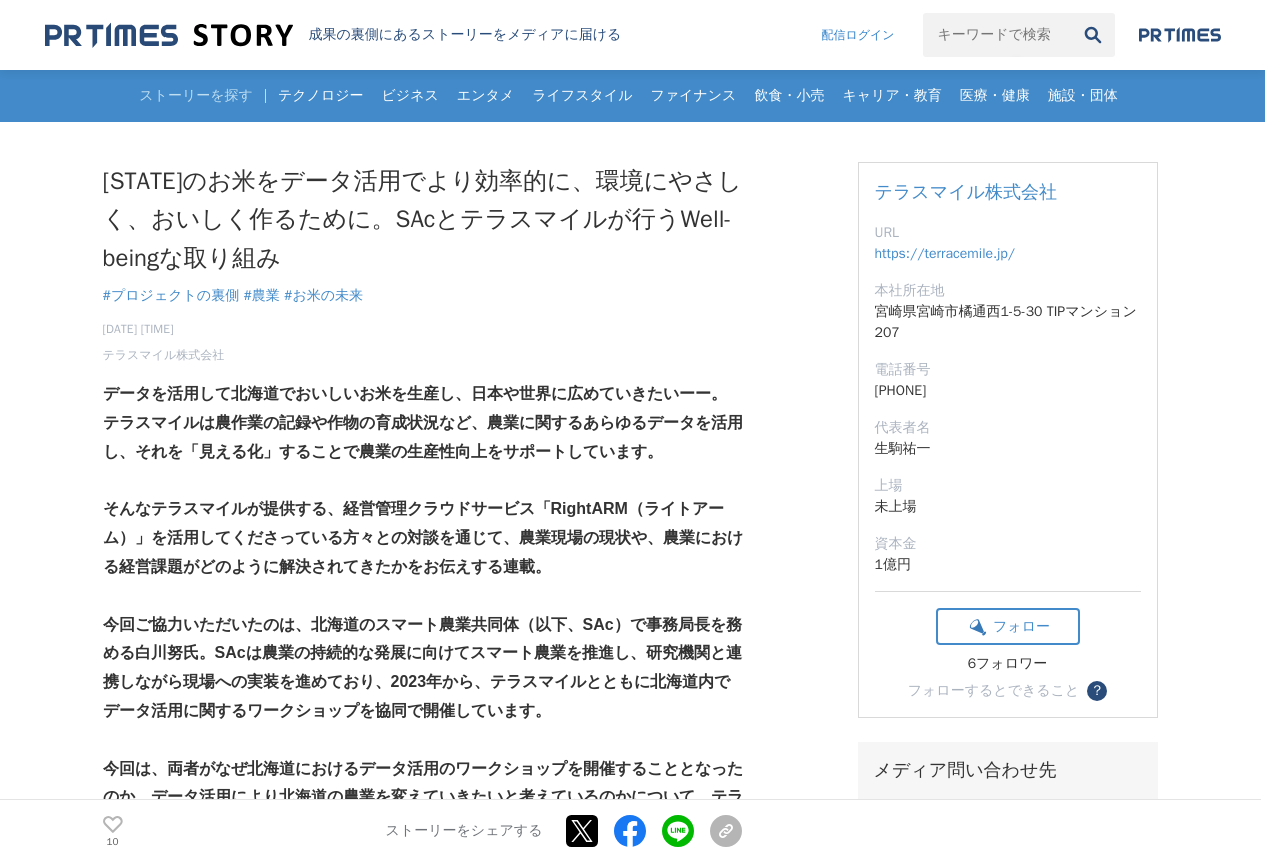 scroll, scrollTop: 0, scrollLeft: 0, axis: both 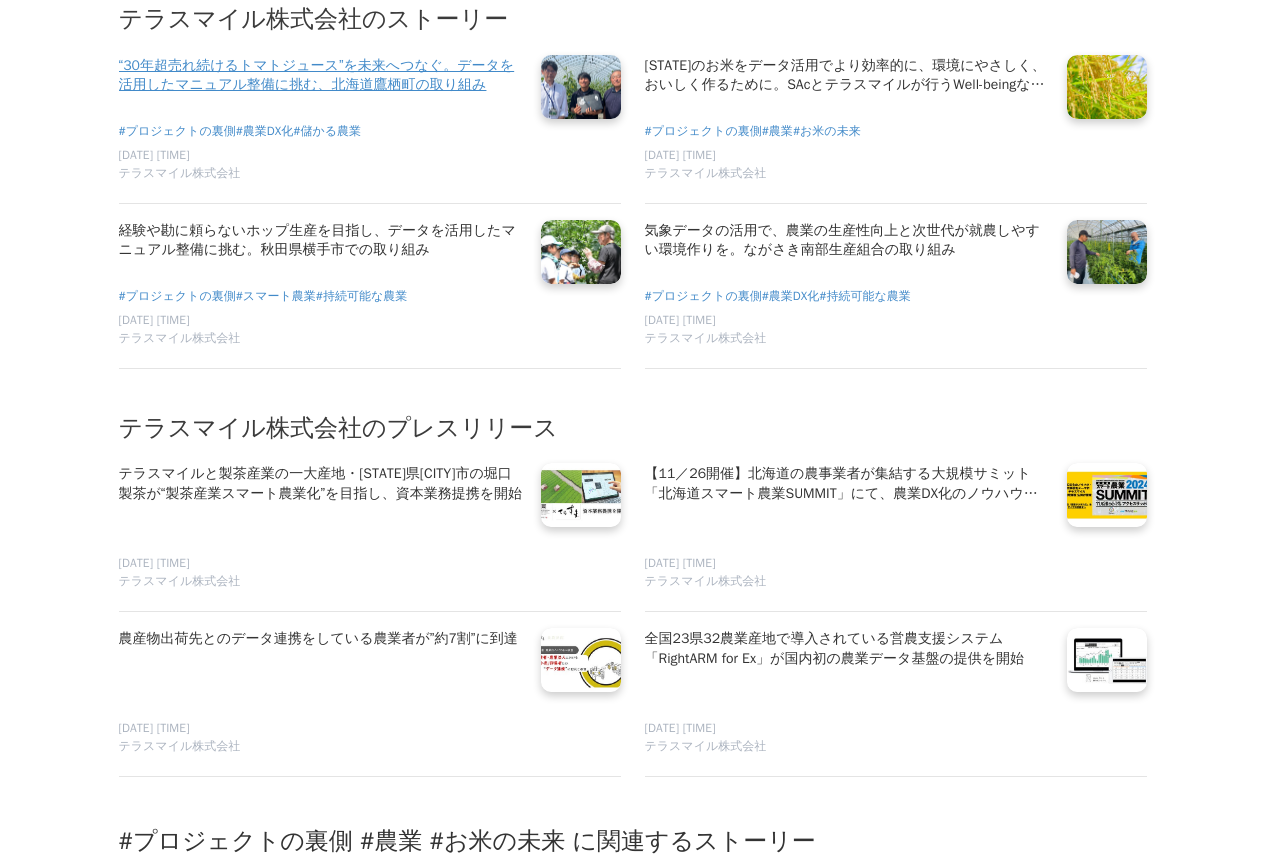 click on "“30年超売れ続けるトマトジュース”を未来へつなぐ。データを活用したマニュアル整備に挑む、北海道鷹栖町の取り組み" at bounding box center [322, 75] 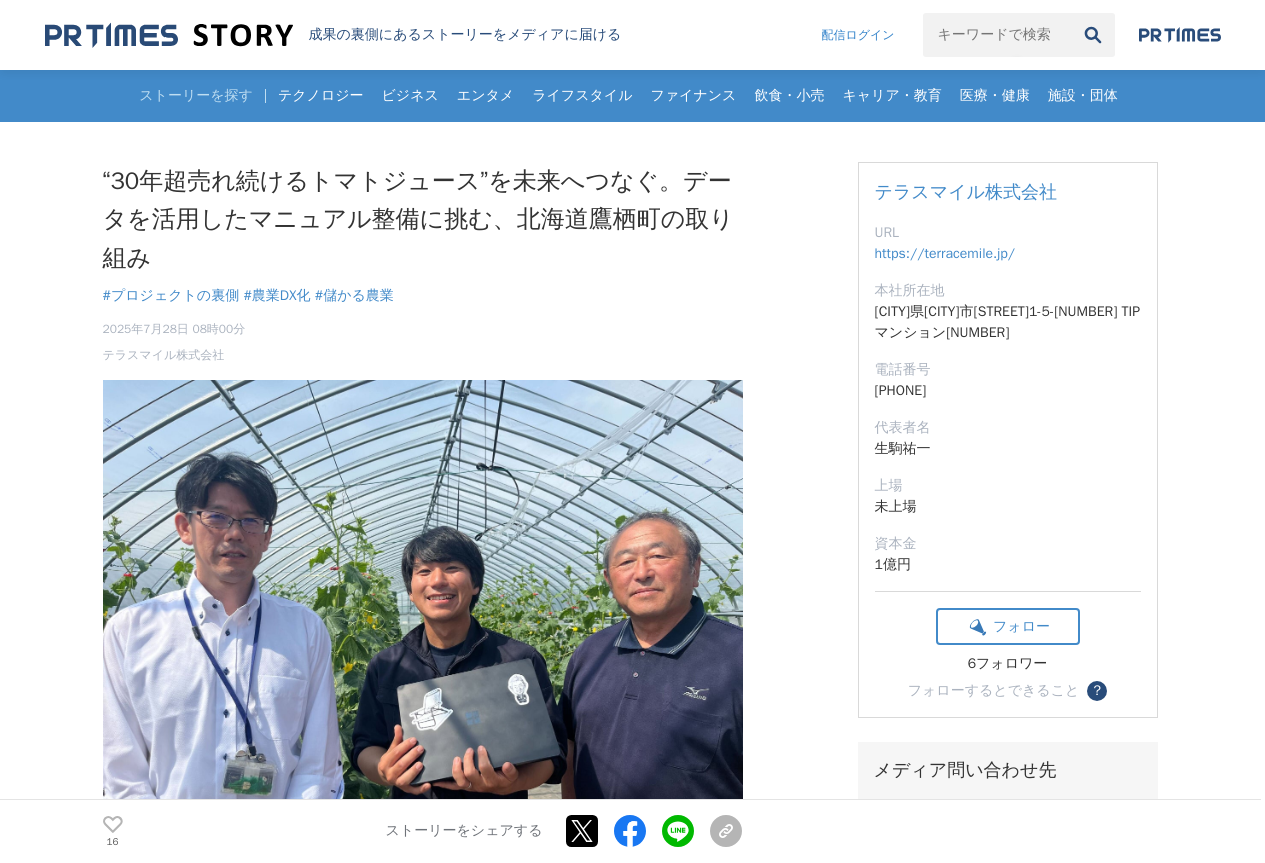 scroll, scrollTop: 0, scrollLeft: 0, axis: both 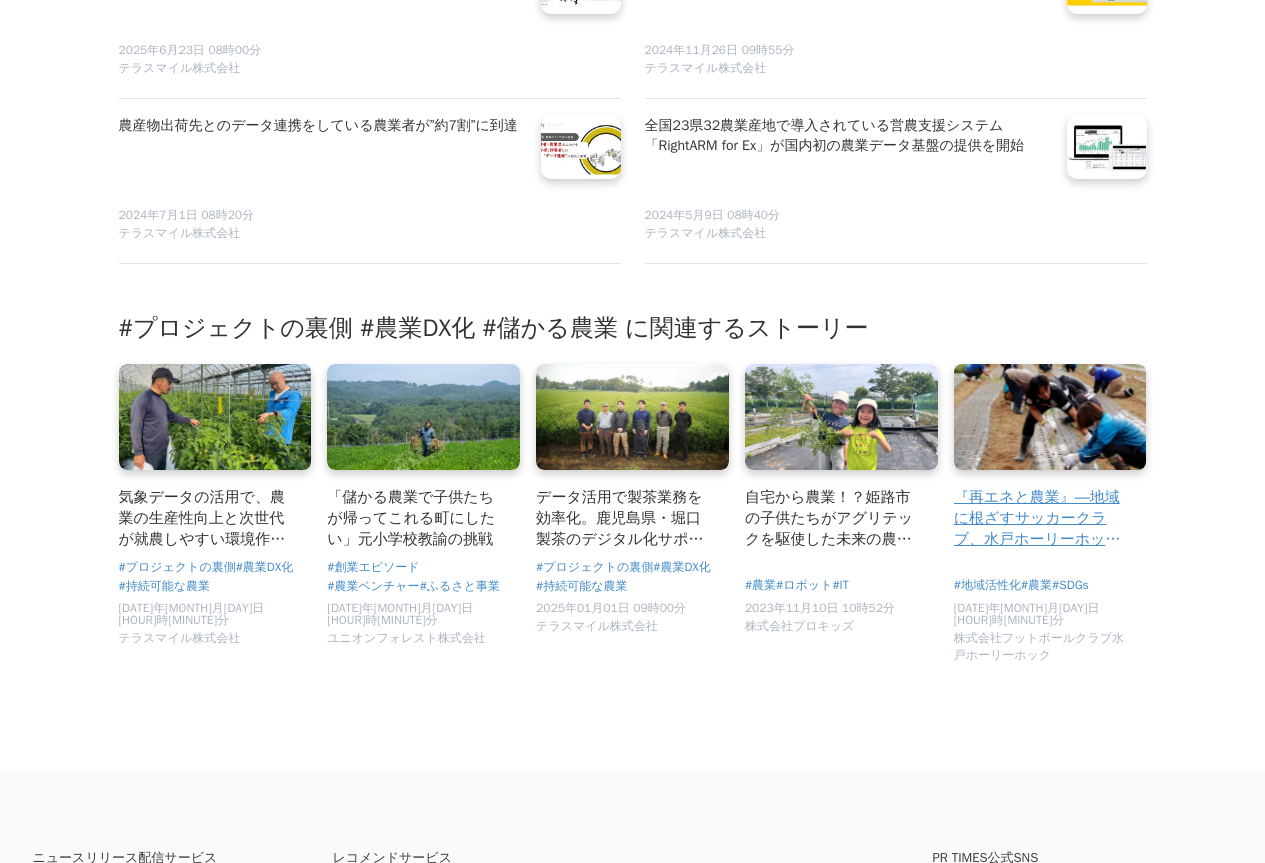 click at bounding box center (1050, 417) 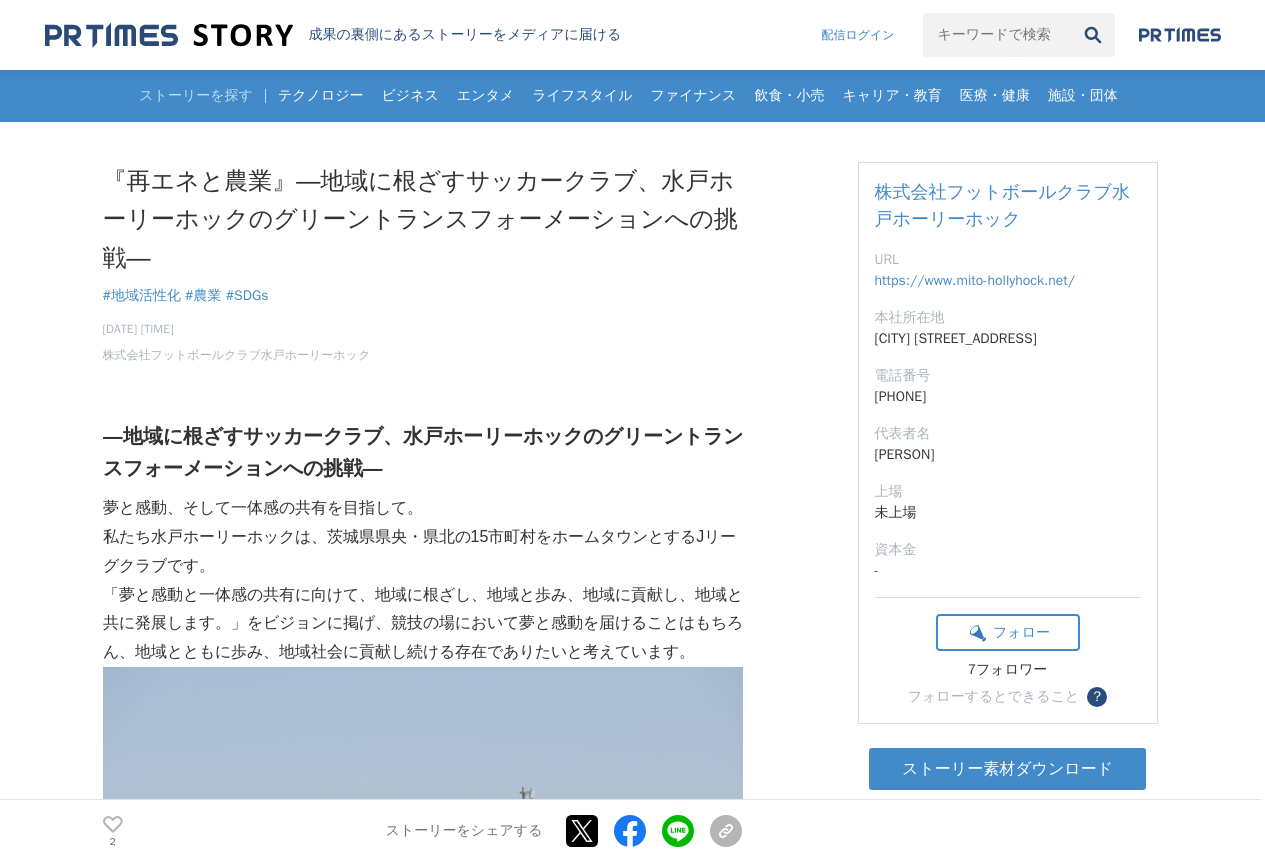 scroll, scrollTop: 0, scrollLeft: 0, axis: both 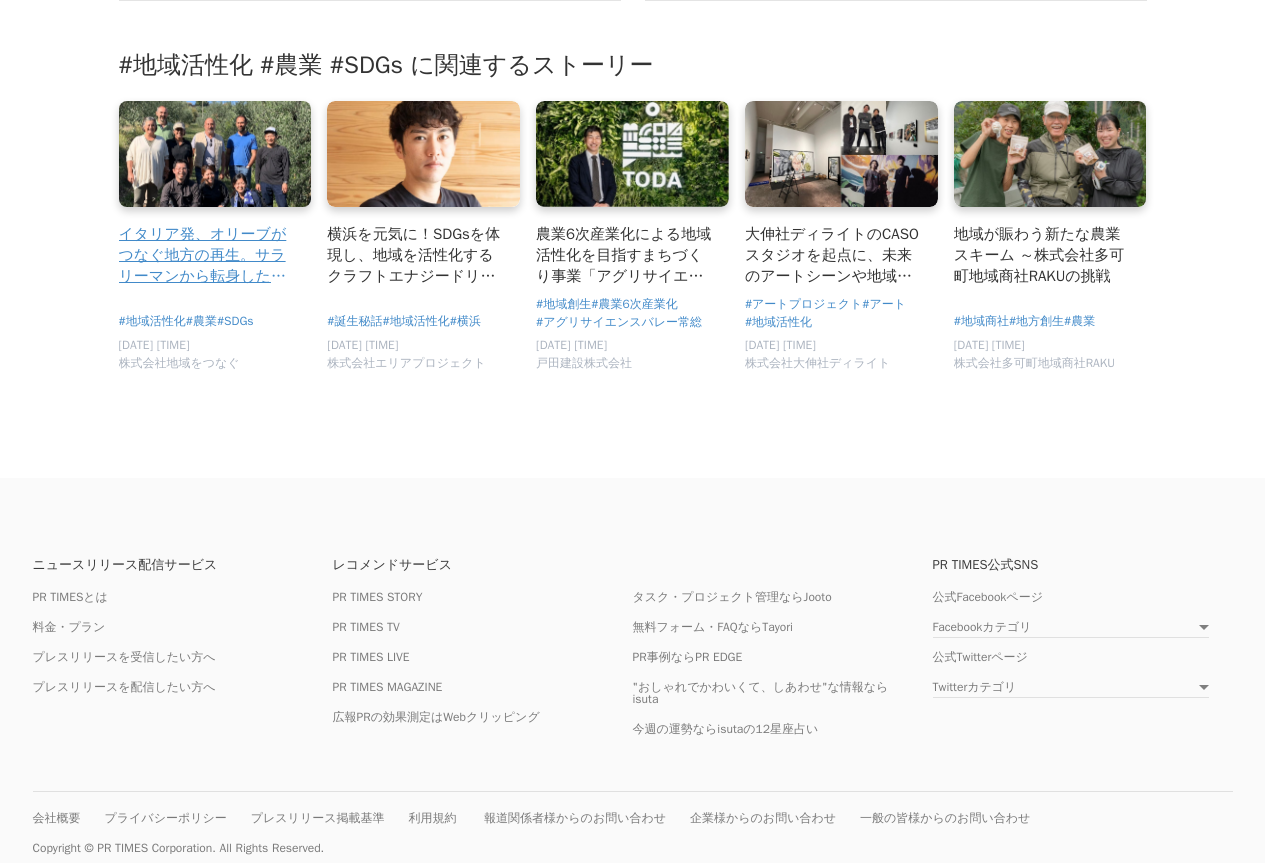 click at bounding box center [215, 153] 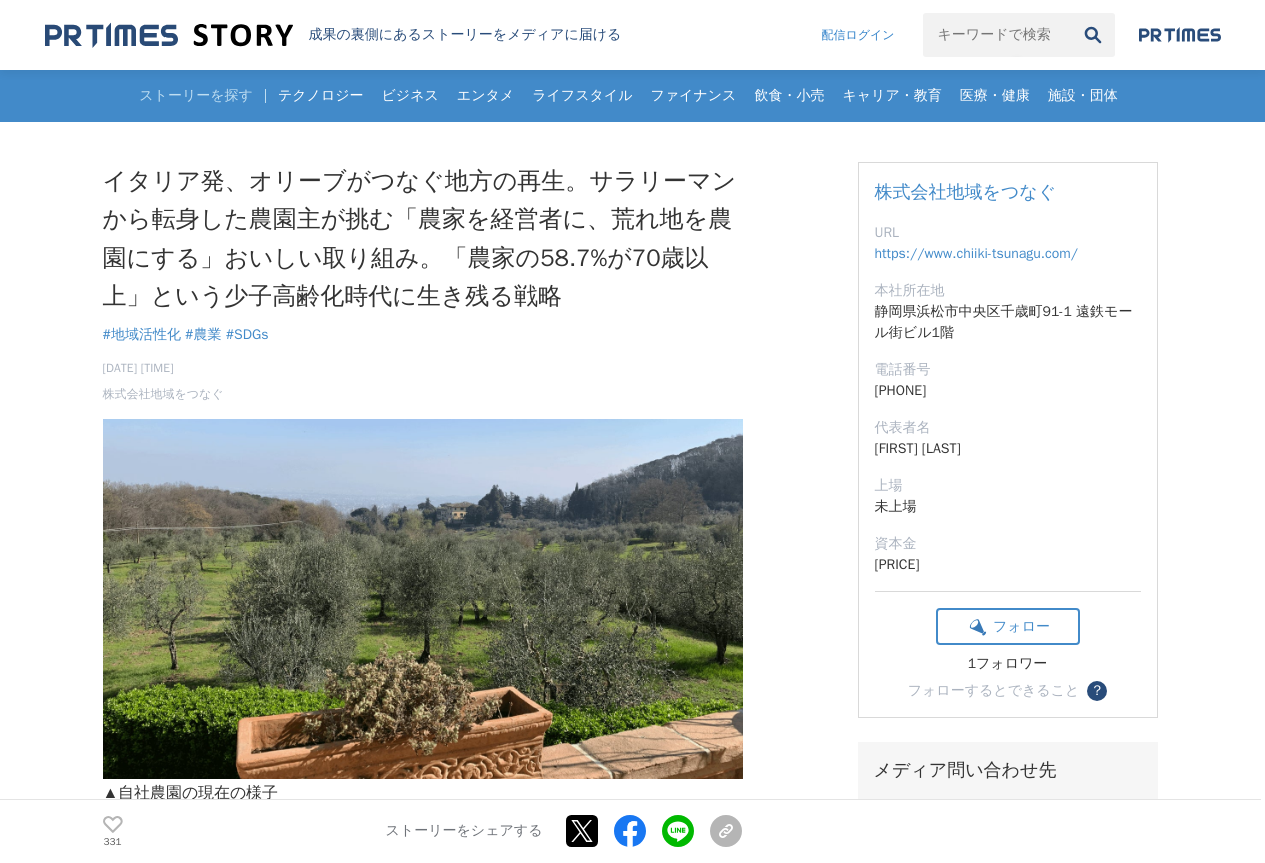 scroll, scrollTop: 0, scrollLeft: 0, axis: both 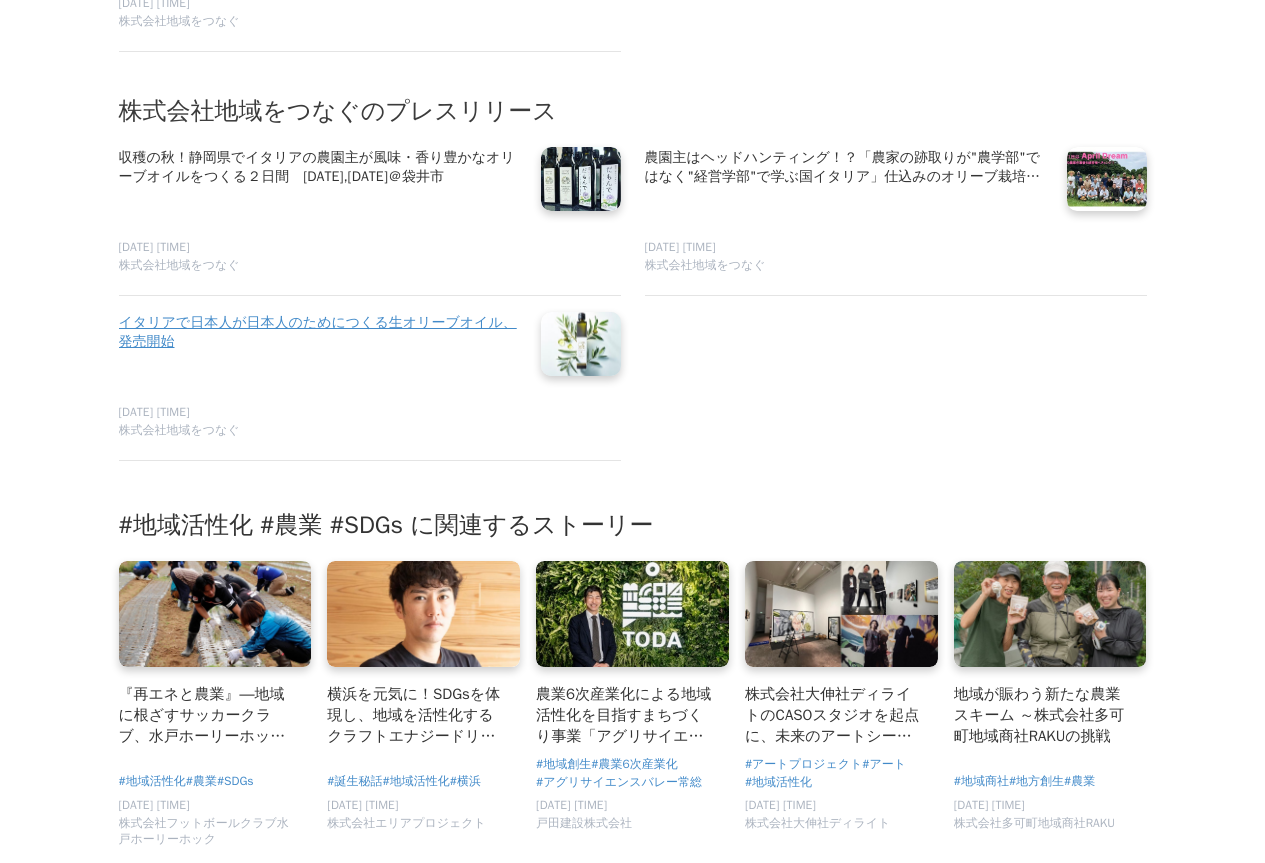 click on "イタリアで日本人が日本人のためにつくる生オリーブオイル、発売開始" at bounding box center [322, 332] 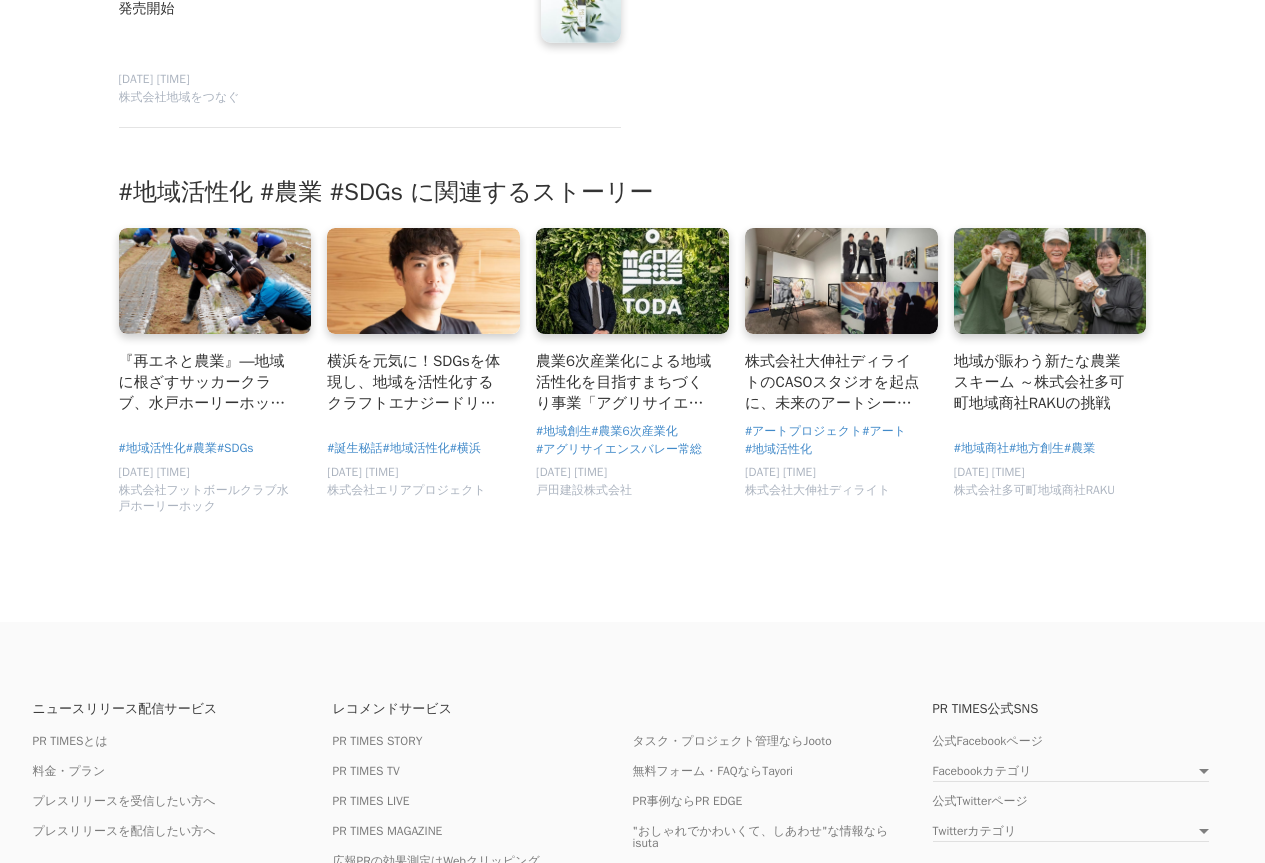 scroll, scrollTop: 15600, scrollLeft: 0, axis: vertical 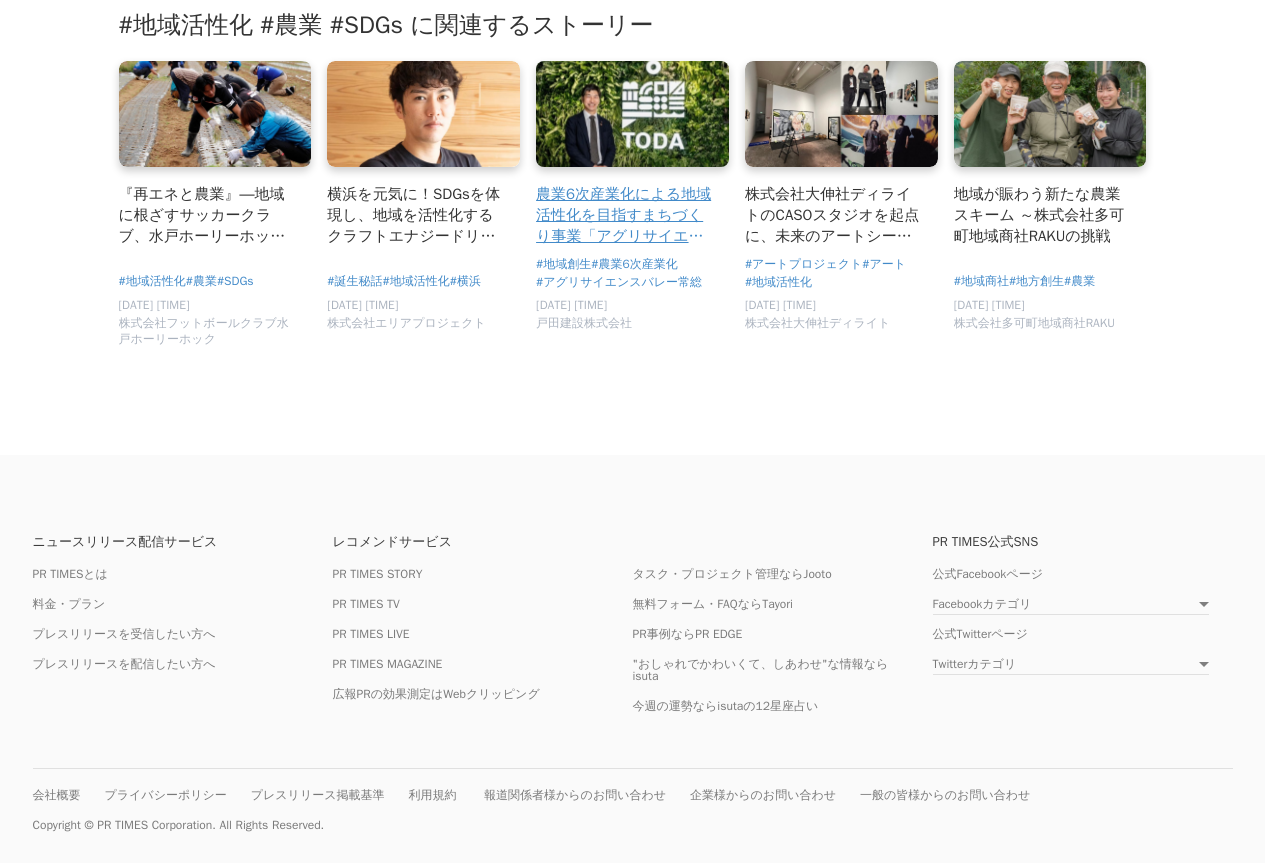 click on "農業6次産業化による地域活性化を目指すまちづくり事業「アグリサイエンスバレー常総」。戸田建設が挑戦する、開発したその先の未来を見据えたまちづくりとは" at bounding box center [624, 215] 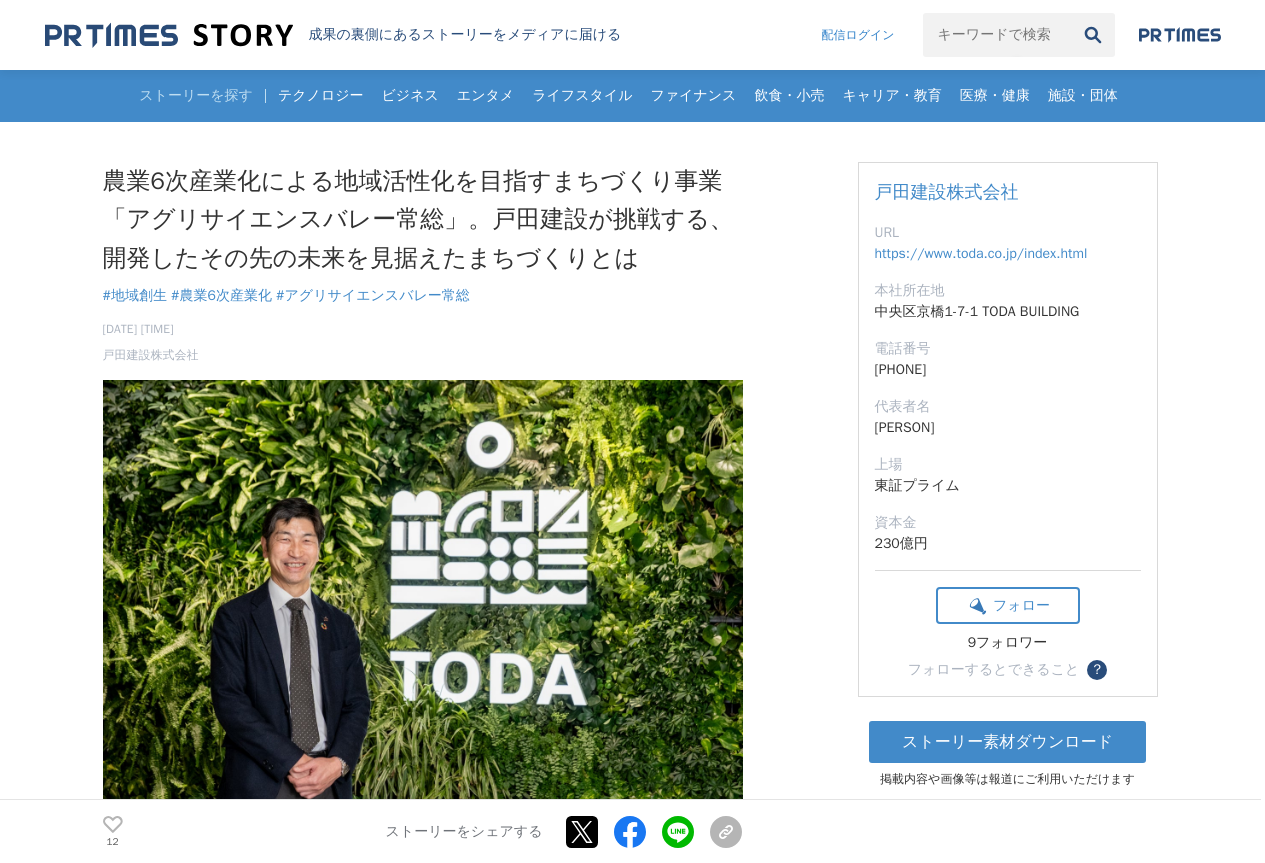 scroll, scrollTop: 0, scrollLeft: 0, axis: both 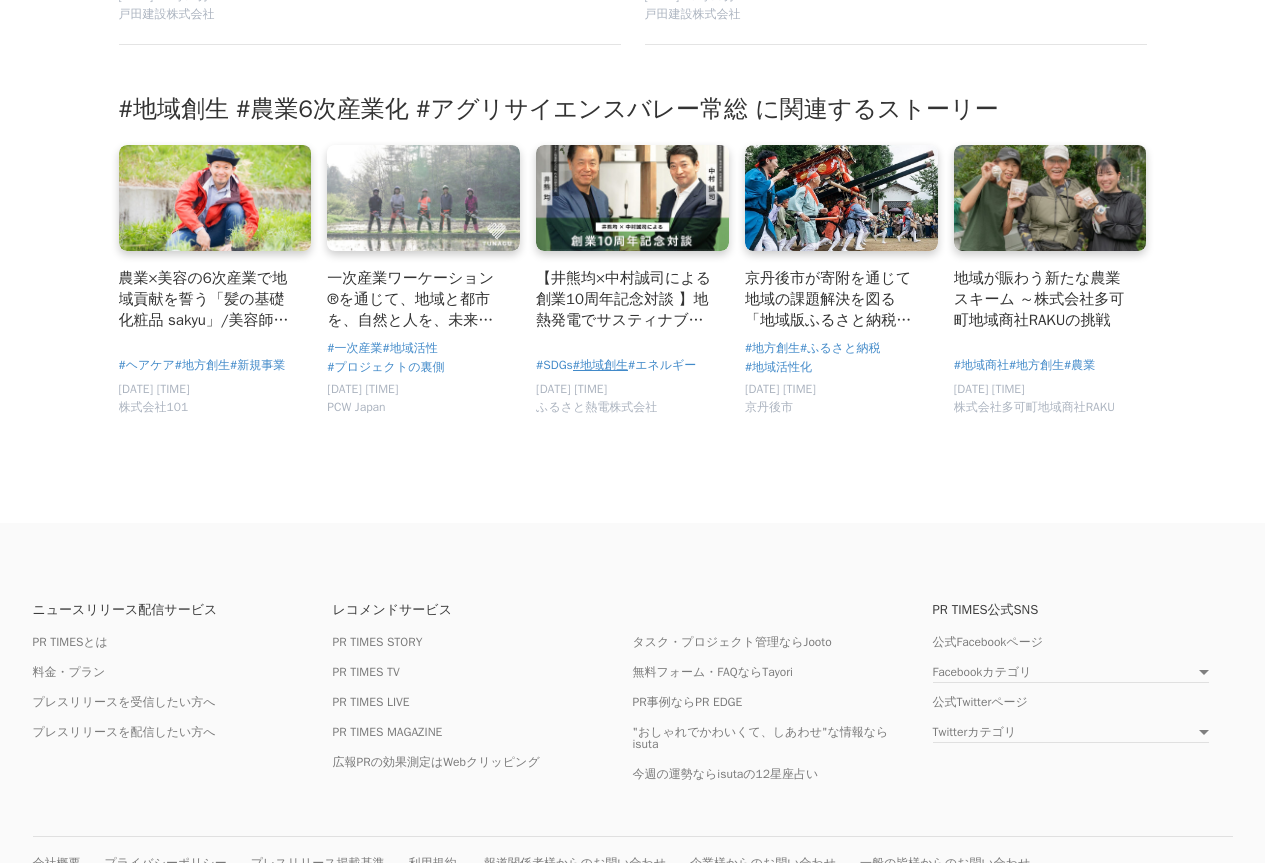 click on "#地域創生" at bounding box center (600, 365) 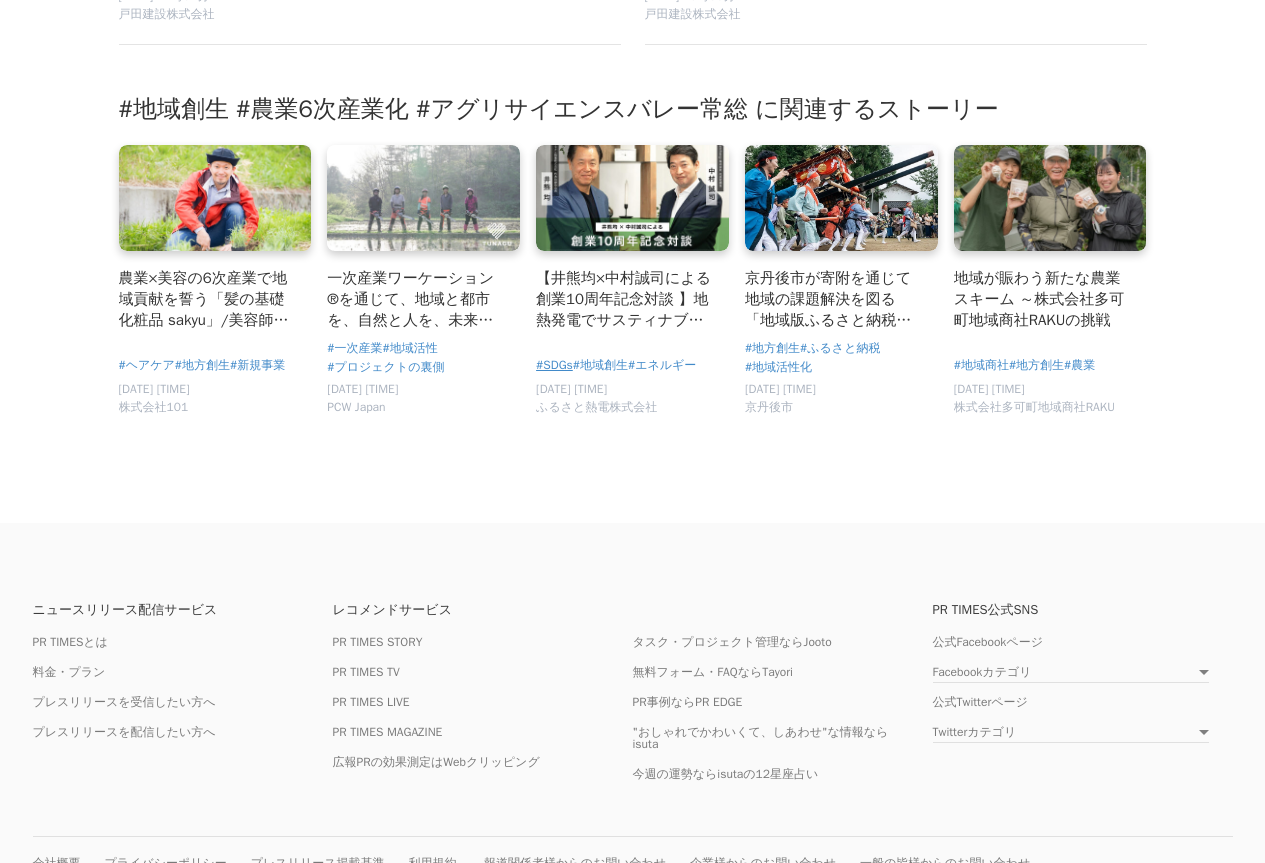 click on "#SDGs" at bounding box center [554, 365] 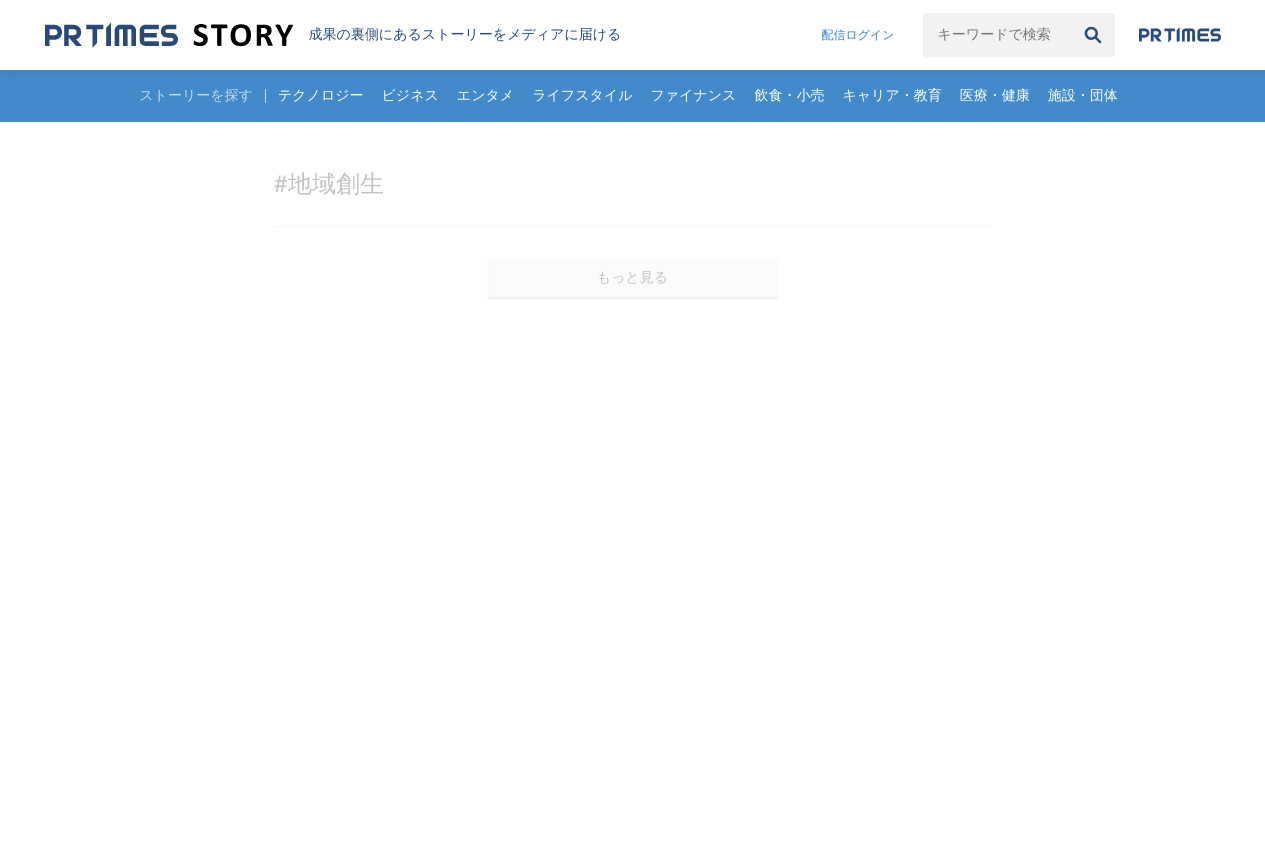 scroll, scrollTop: 0, scrollLeft: 0, axis: both 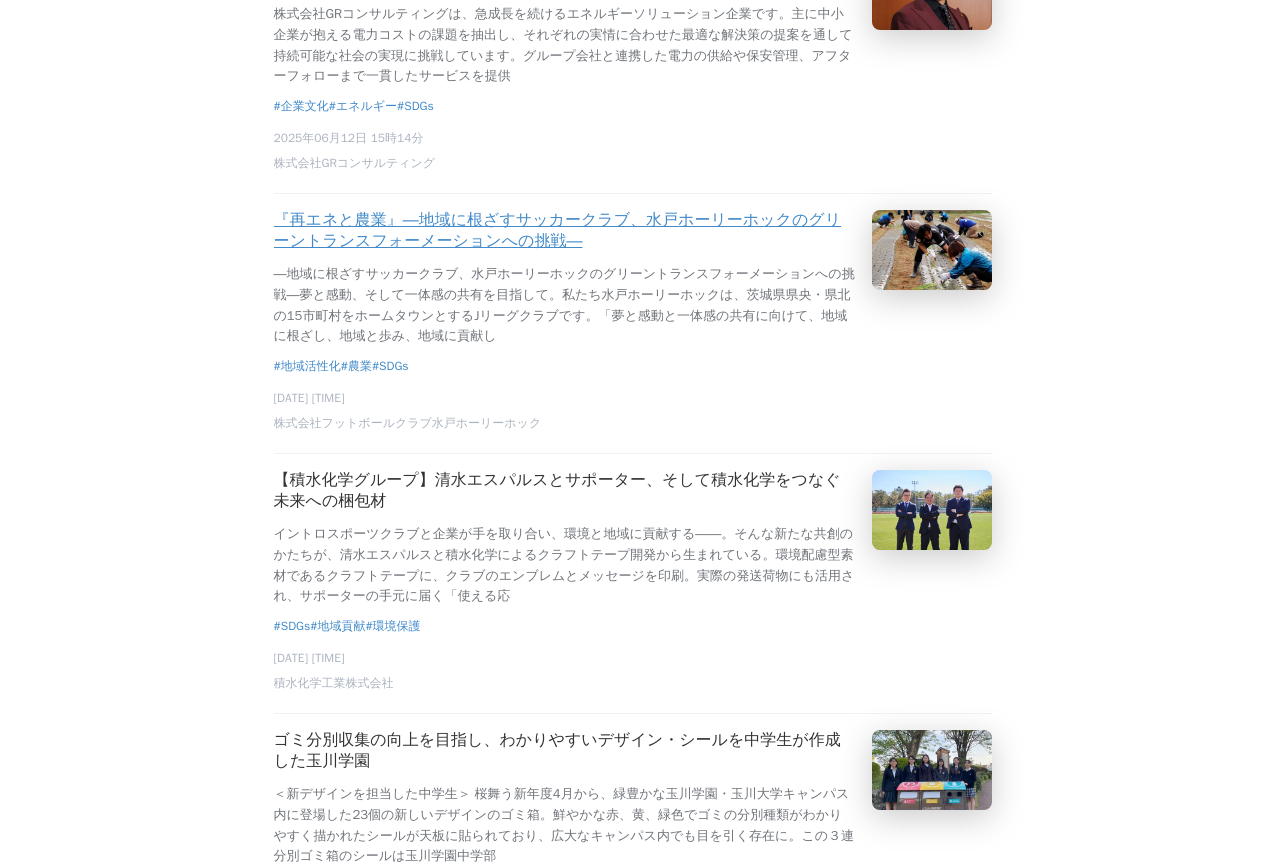 click on "『再エネと農業』―地域に根ざすサッカークラブ、水戸ホーリーホックのグリーントランスフォーメーションへの挑戦―" at bounding box center [565, 231] 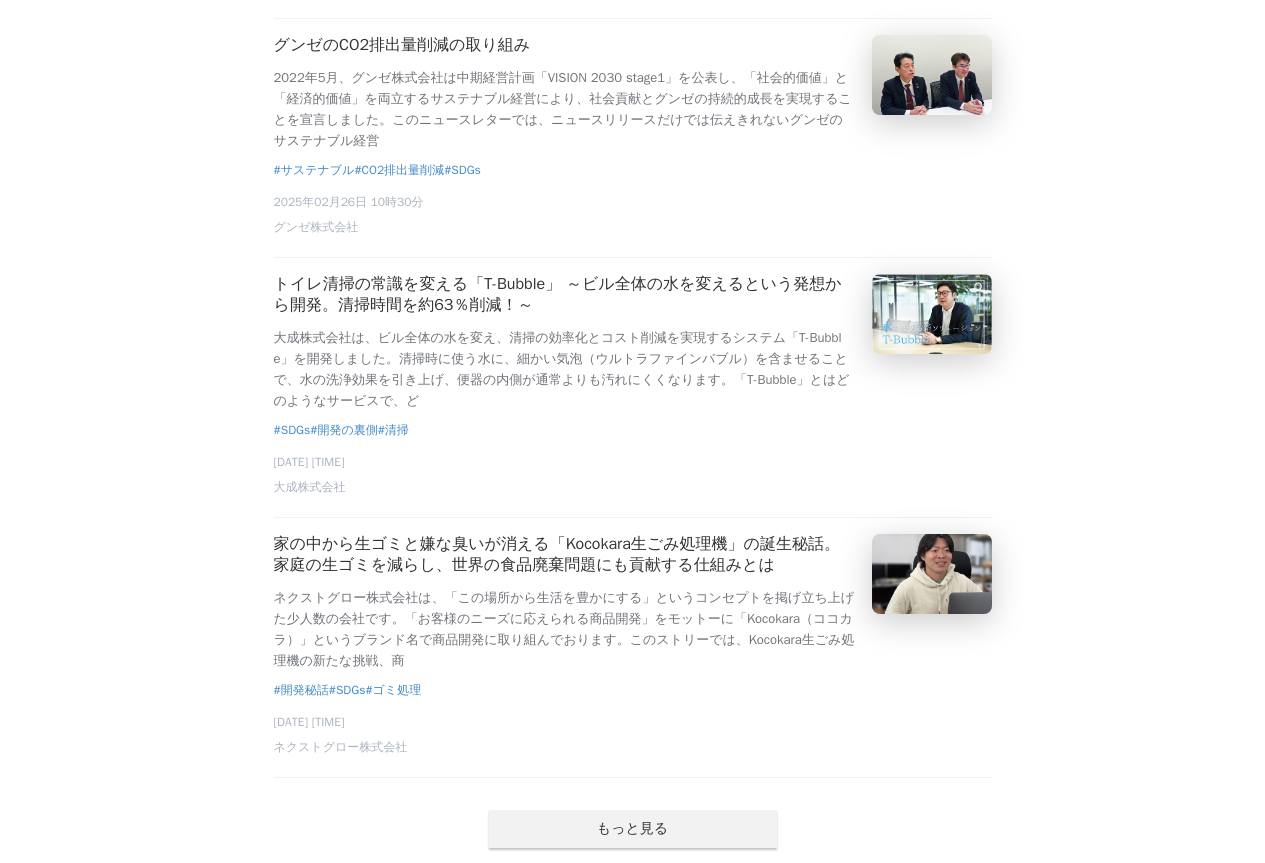 scroll, scrollTop: 4100, scrollLeft: 0, axis: vertical 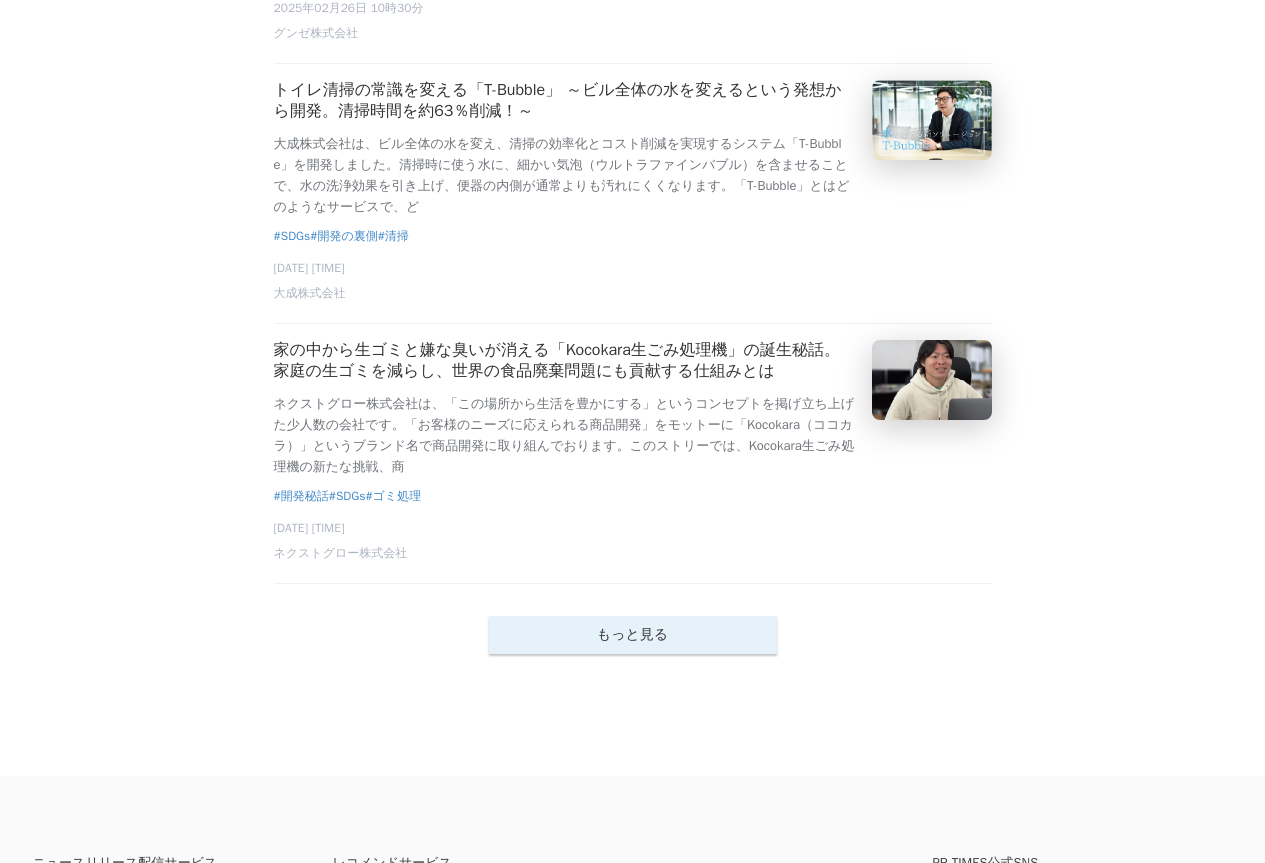 click on "もっと見る" at bounding box center (633, 635) 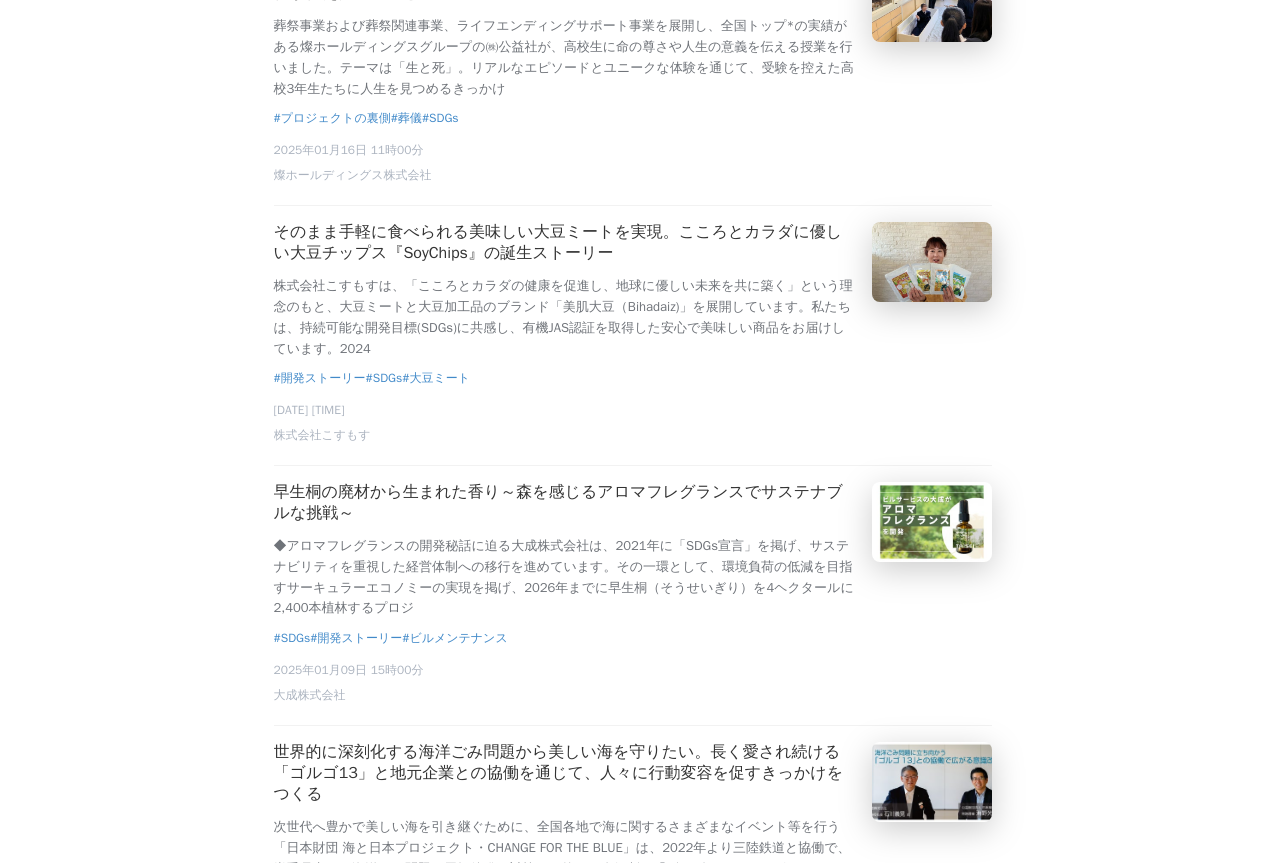 scroll, scrollTop: 4500, scrollLeft: 0, axis: vertical 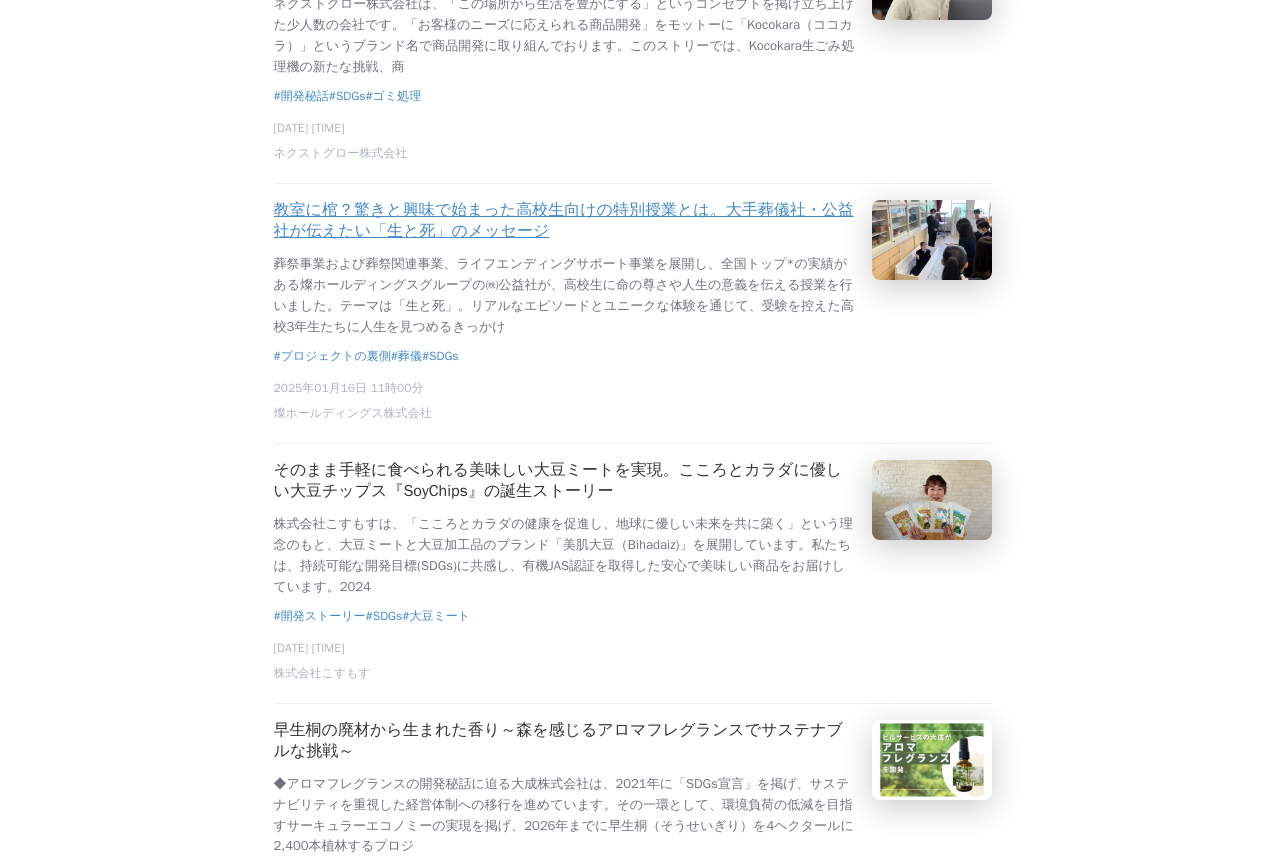 click on "教室に棺？驚きと興味で始まった高校生向けの特別授業とは。大手葬儀社・公益社が伝えたい「生と死」のメッセージ" at bounding box center [565, 221] 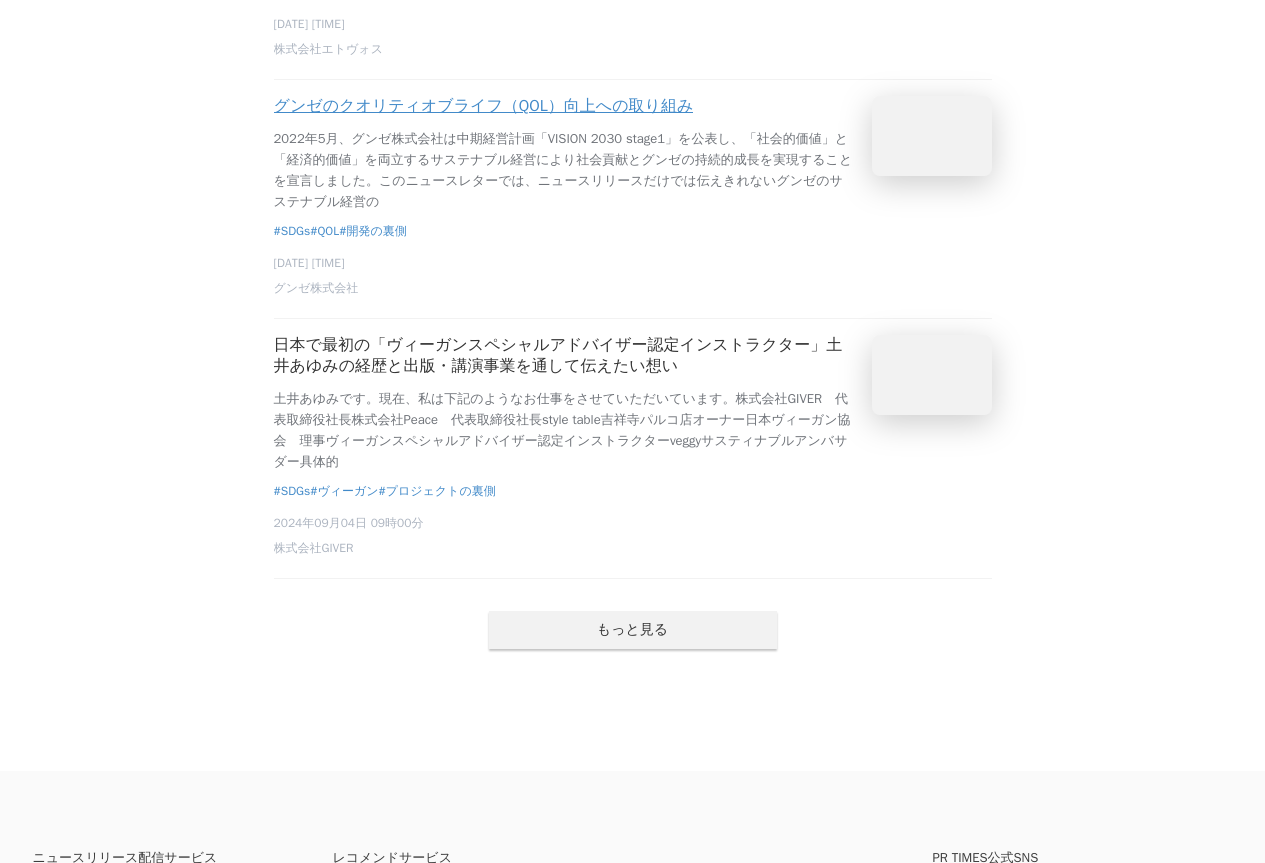 scroll, scrollTop: 8900, scrollLeft: 0, axis: vertical 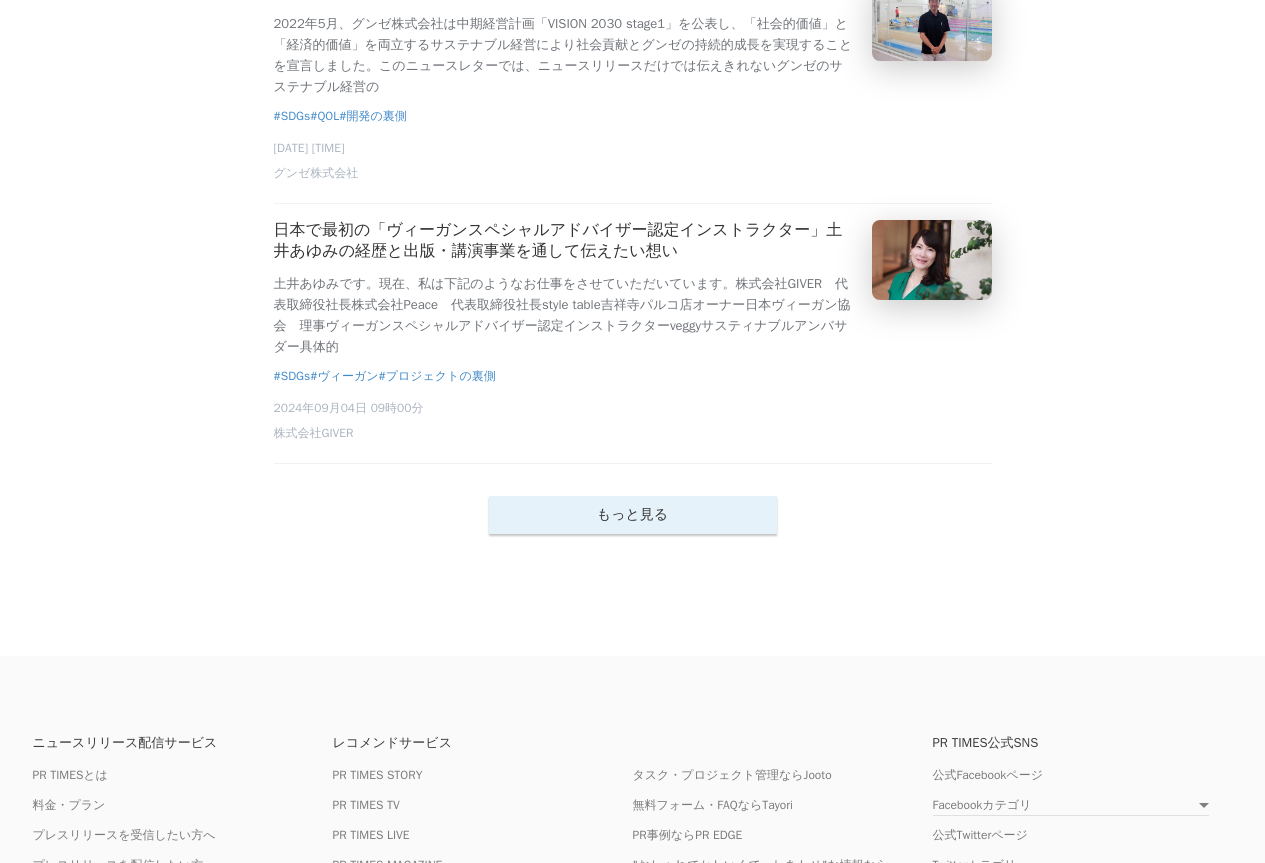 click on "もっと見る" at bounding box center (633, 515) 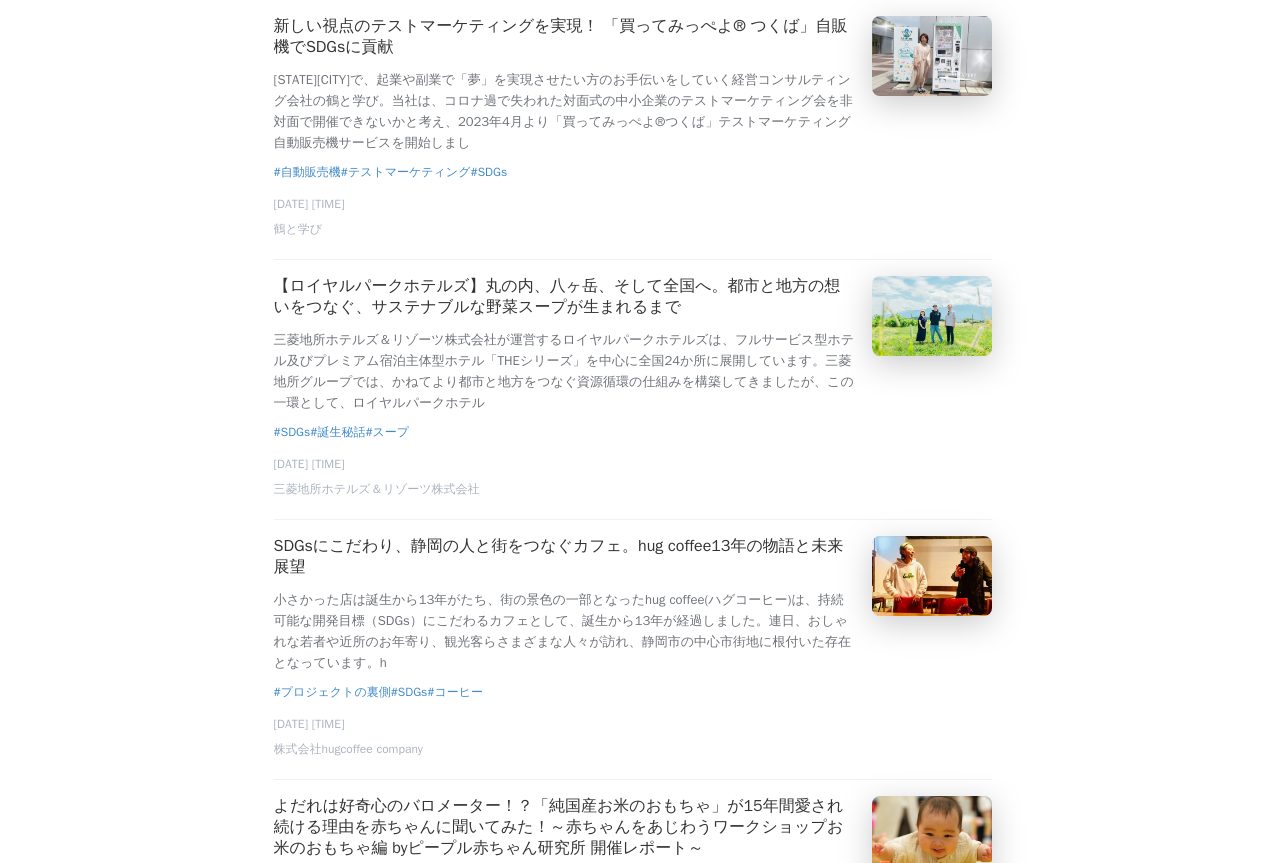 scroll, scrollTop: 9400, scrollLeft: 0, axis: vertical 